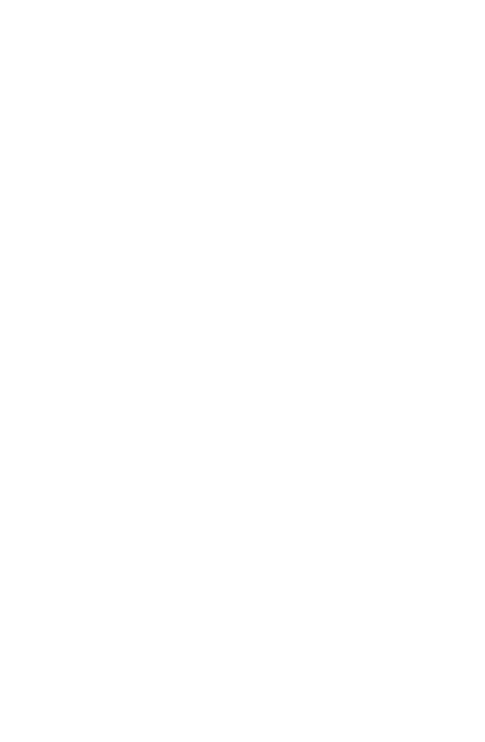 scroll, scrollTop: 0, scrollLeft: 0, axis: both 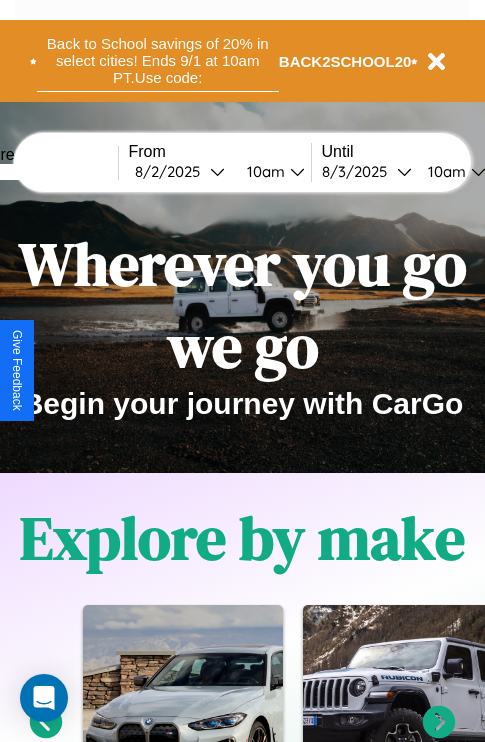 click on "Back to School savings of 20% in select cities! Ends 9/1 at 10am PT.  Use code:" at bounding box center (158, 61) 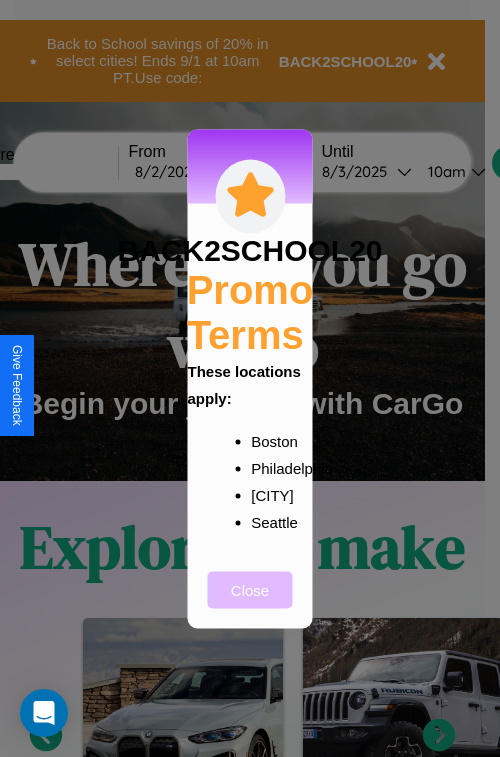 click on "Close" at bounding box center (250, 589) 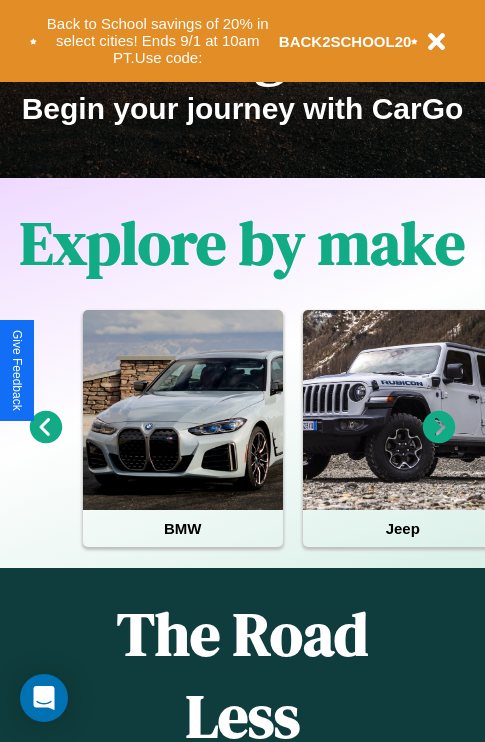 scroll, scrollTop: 308, scrollLeft: 0, axis: vertical 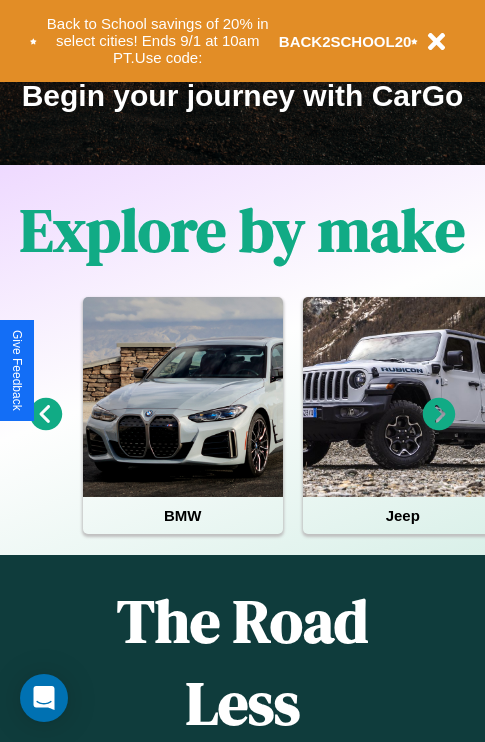click 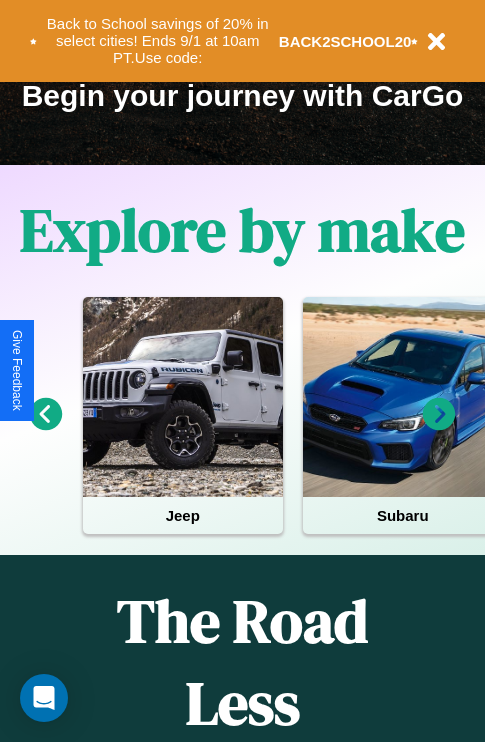 click 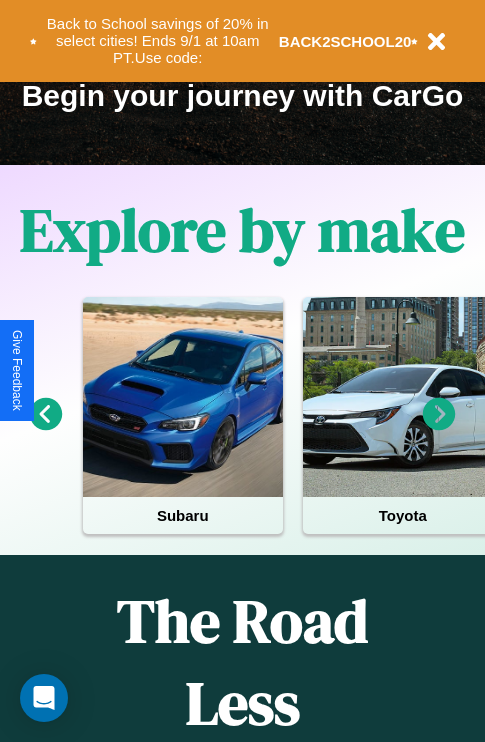 click 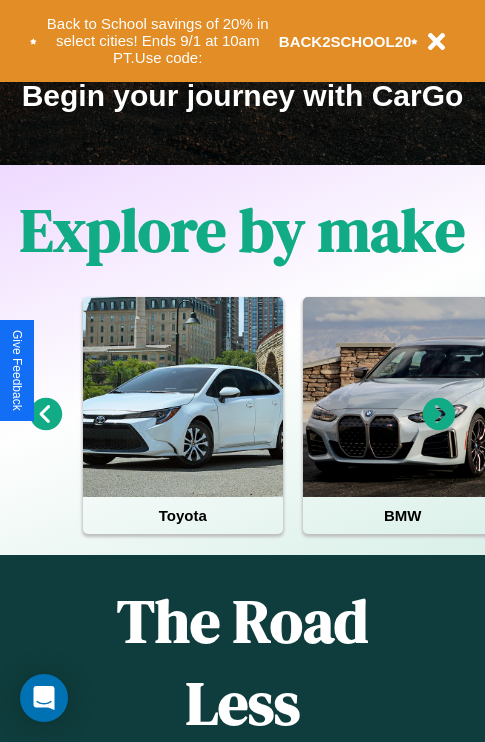 click 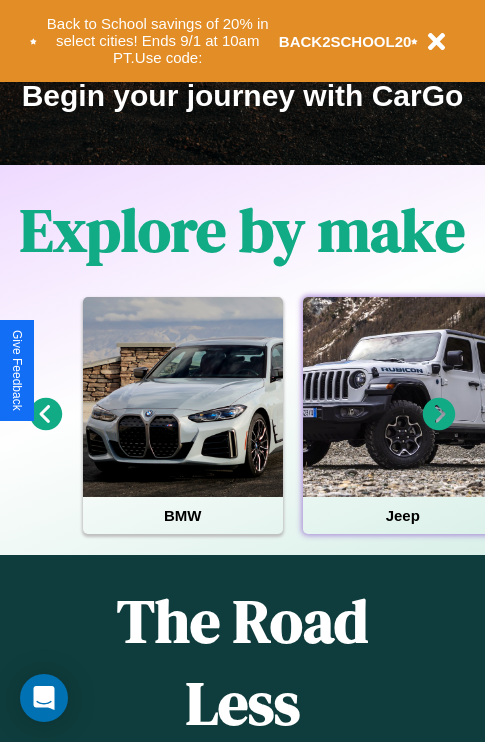click at bounding box center (403, 397) 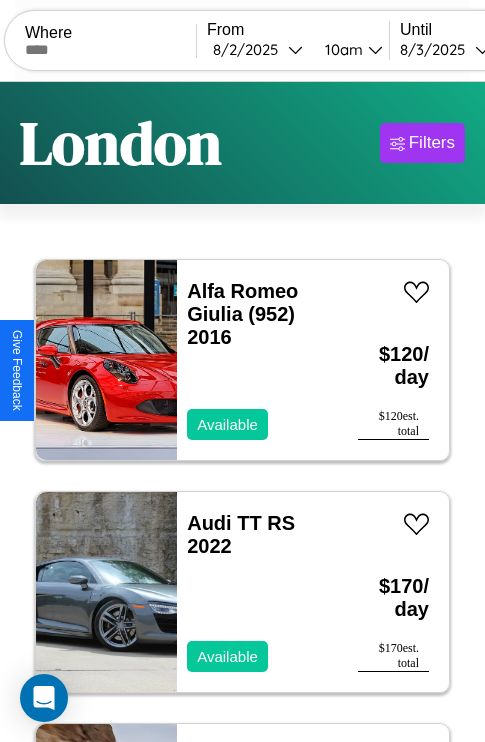 scroll, scrollTop: 66, scrollLeft: 0, axis: vertical 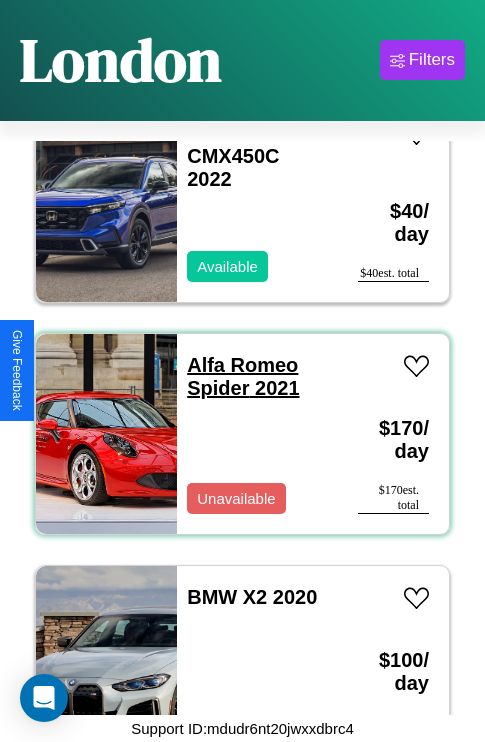 click on "Alfa Romeo   Spider   2021" at bounding box center (243, 376) 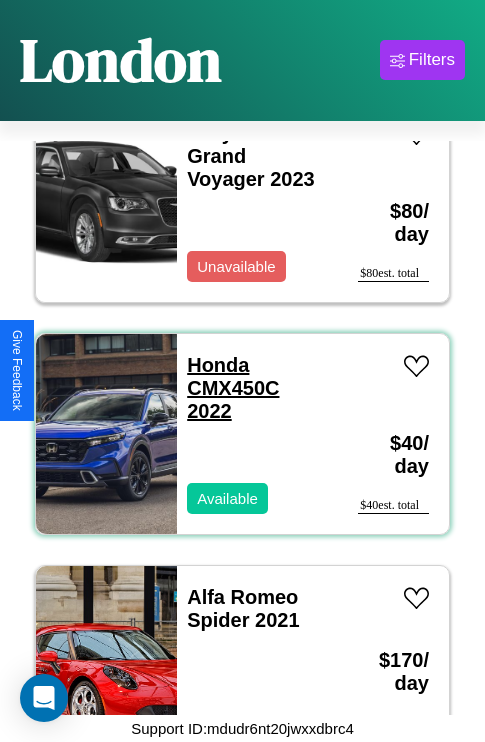 click on "Honda   CMX450C   2022" at bounding box center (233, 388) 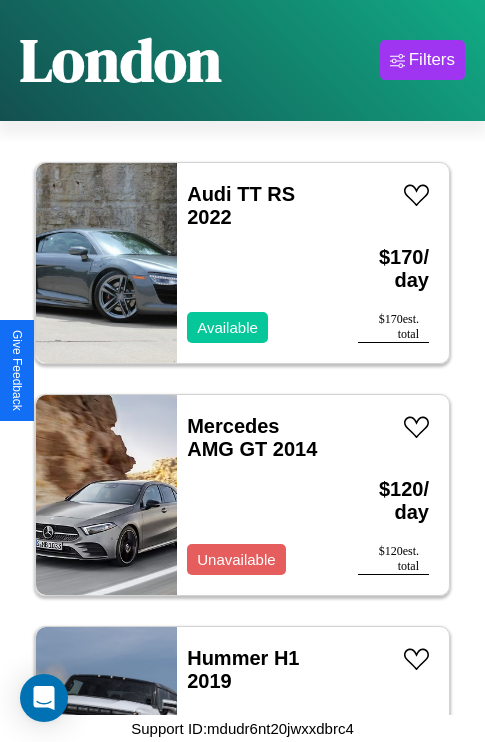 scroll, scrollTop: 75, scrollLeft: 0, axis: vertical 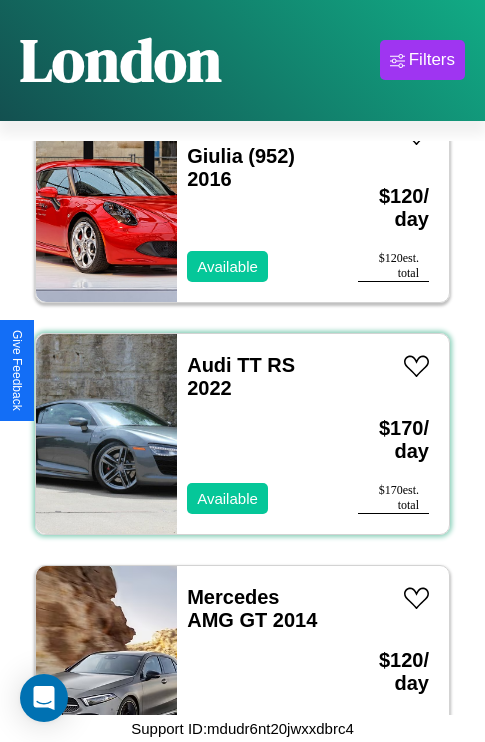 click on "Audi   TT RS   2022 Available" at bounding box center (257, 434) 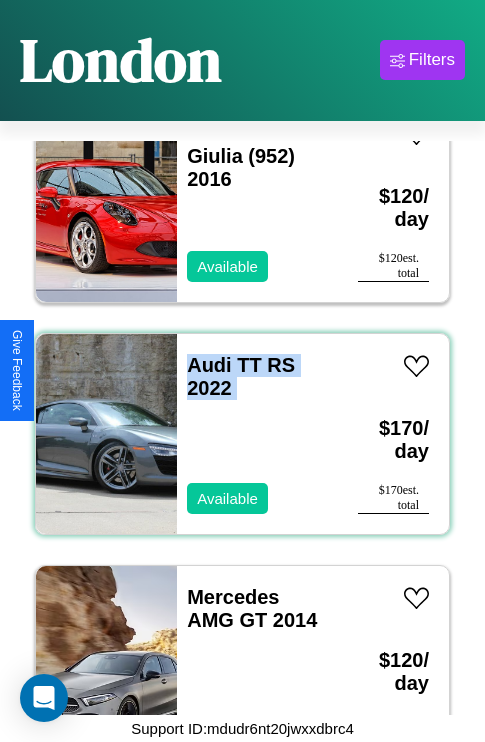 click on "Audi   TT RS   2022 Available" at bounding box center [257, 434] 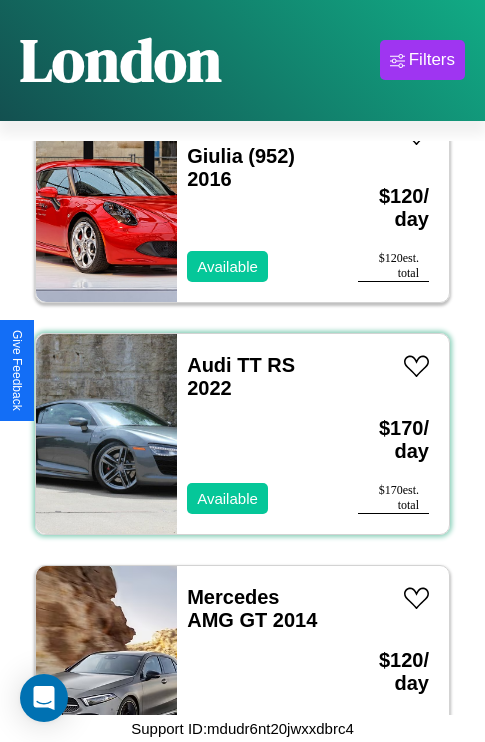 click on "Audi   TT RS   2022 Available" at bounding box center (257, 434) 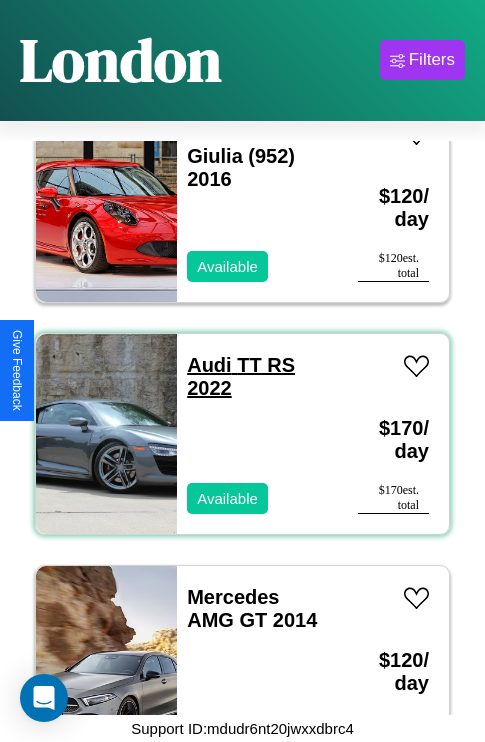 click on "Audi   TT RS   2022" at bounding box center (241, 376) 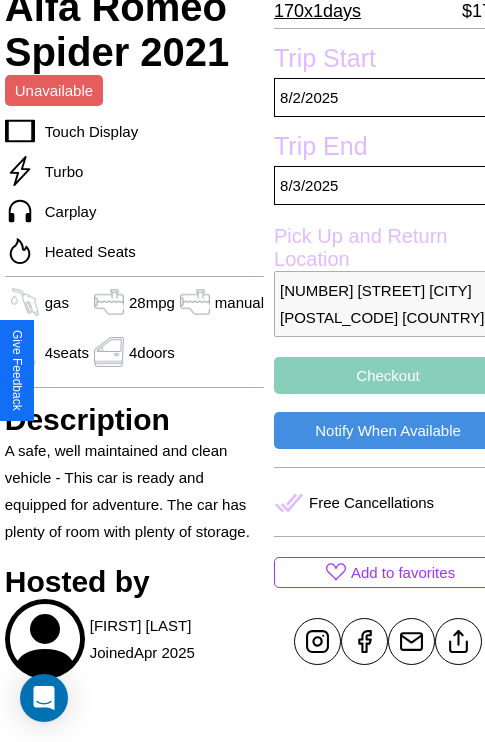 scroll, scrollTop: 458, scrollLeft: 68, axis: both 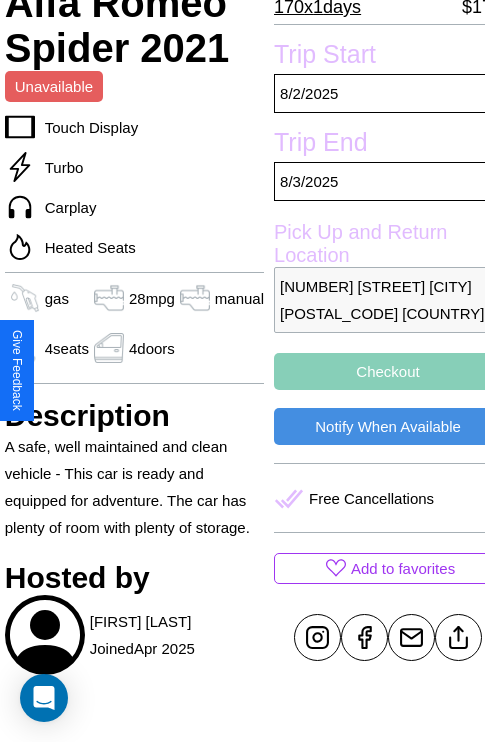 click on "Checkout" at bounding box center [388, 371] 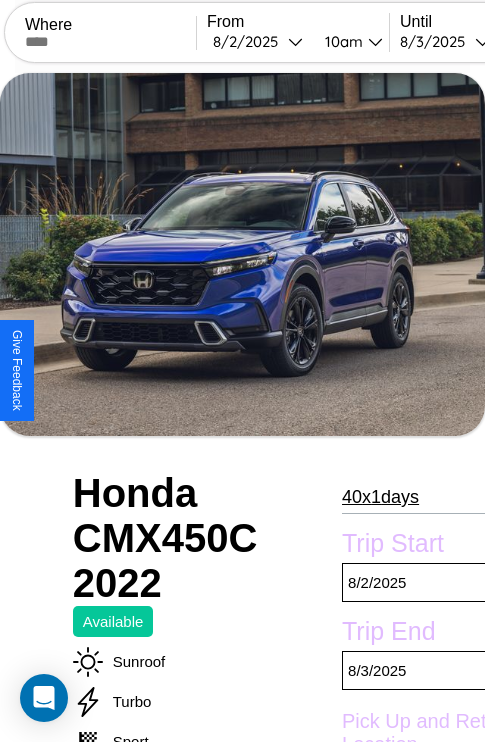 scroll, scrollTop: 134, scrollLeft: 0, axis: vertical 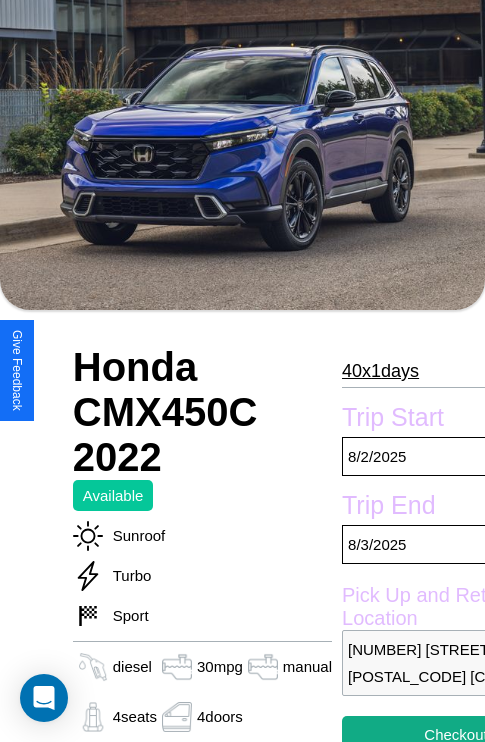 click on "[NUMBER] x [NUMBER] days" at bounding box center (380, 371) 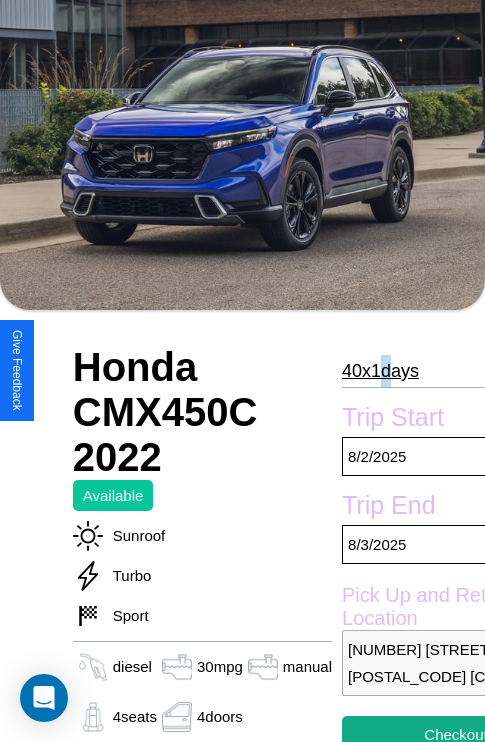 click on "[NUMBER] x [NUMBER] days" at bounding box center [380, 371] 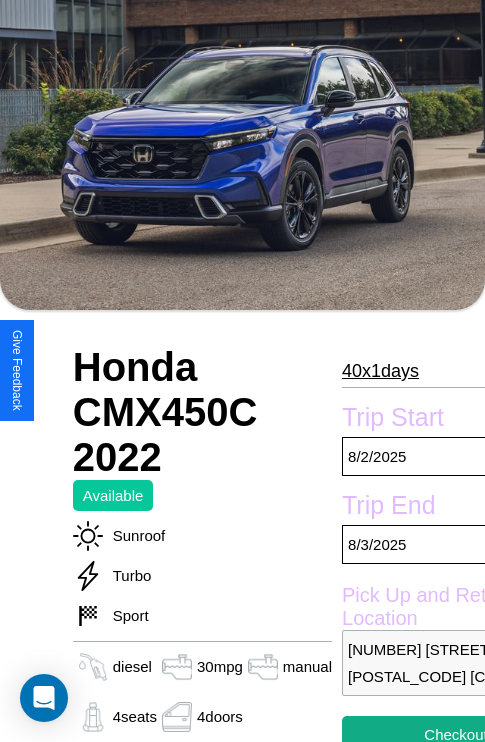 click on "[NUMBER] x [NUMBER] days" at bounding box center [380, 371] 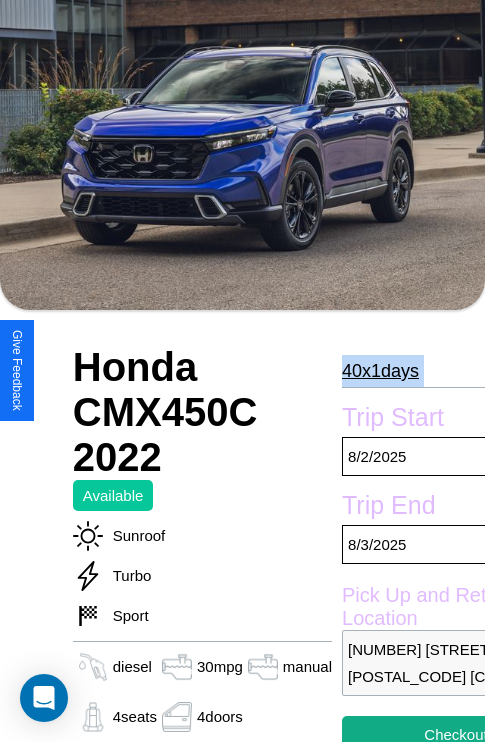 click on "[NUMBER] x [NUMBER] days" at bounding box center (380, 371) 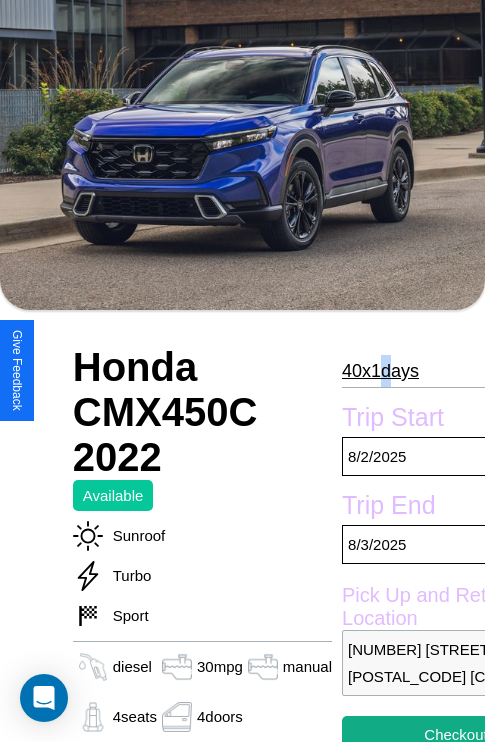 click on "[NUMBER] x [NUMBER] days" at bounding box center (380, 371) 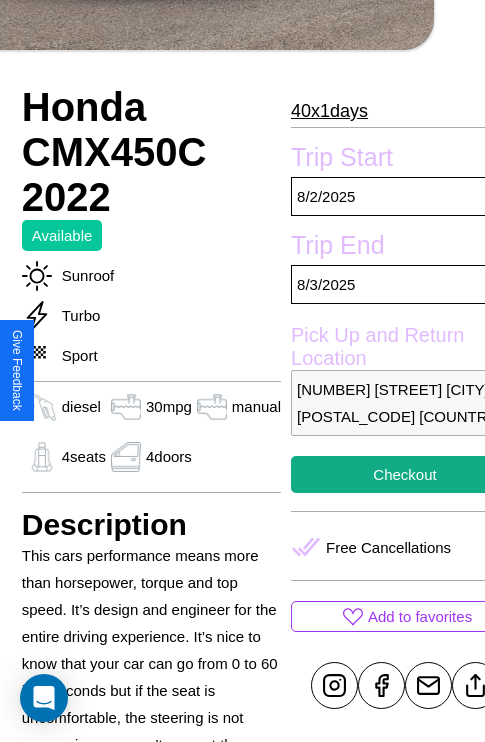 scroll, scrollTop: 498, scrollLeft: 72, axis: both 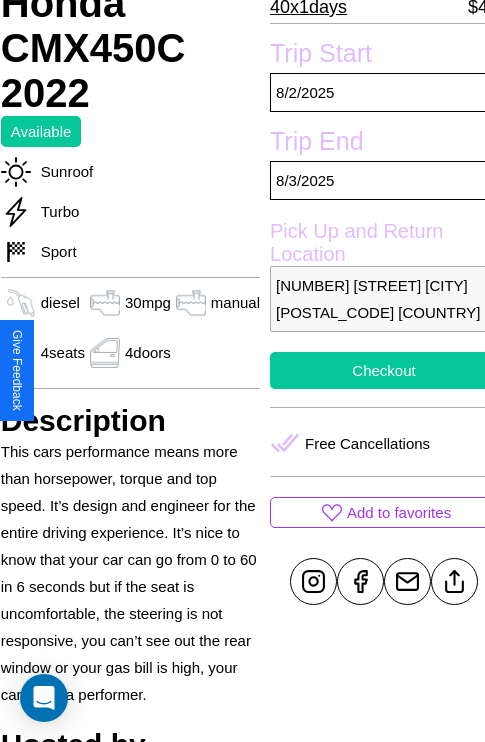 click on "Checkout" at bounding box center [384, 370] 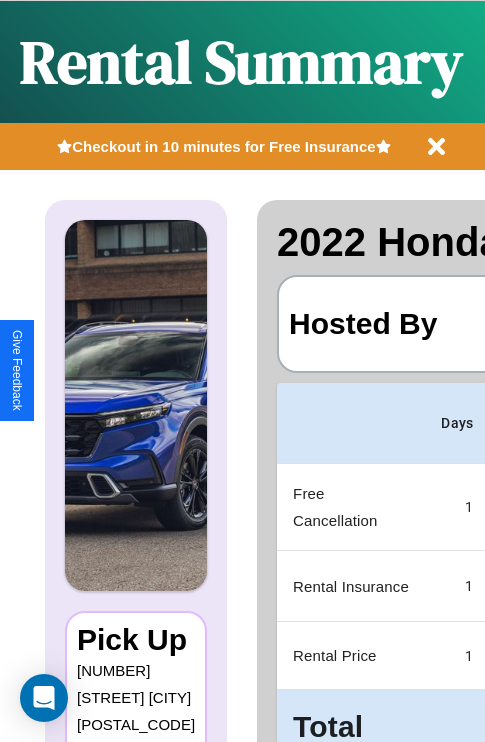 scroll, scrollTop: 0, scrollLeft: 378, axis: horizontal 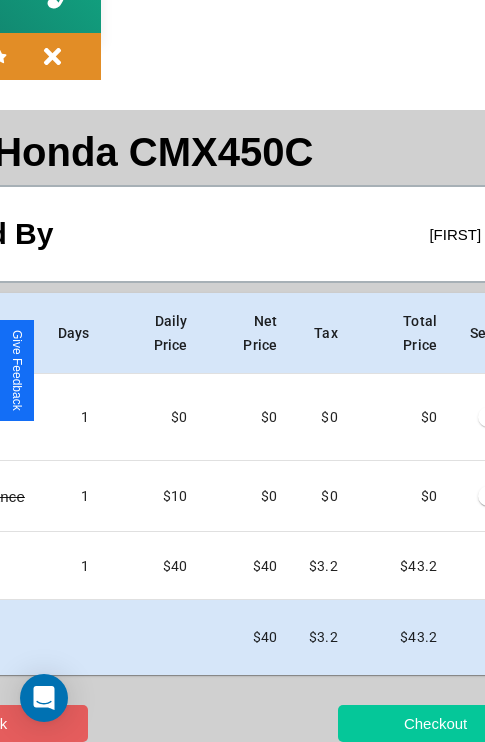 click on "Checkout" at bounding box center (435, 723) 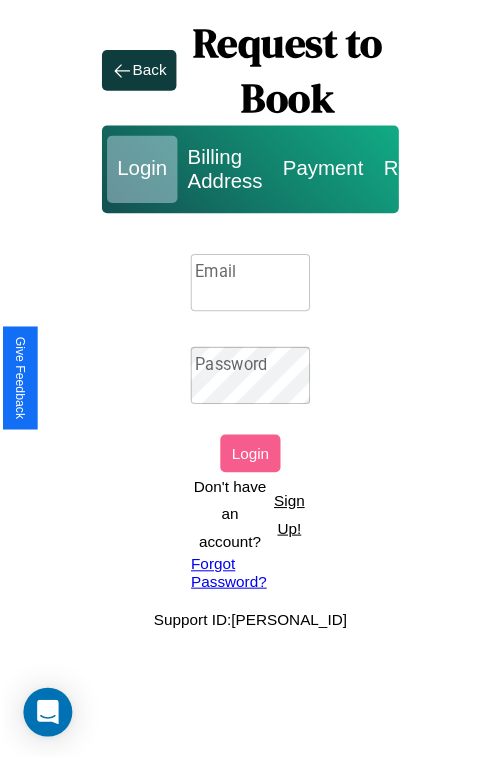 scroll, scrollTop: 0, scrollLeft: 0, axis: both 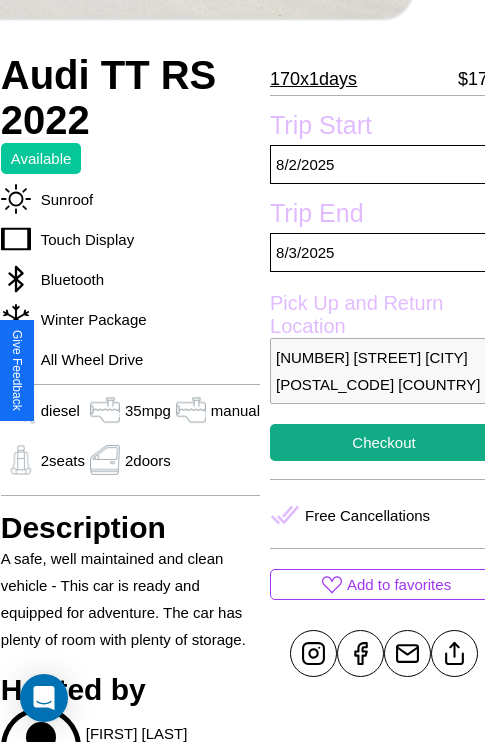 click on "[NUMBER] [STREET]  [CITY]  [POSTAL_CODE] [COUNTRY]" at bounding box center [384, 371] 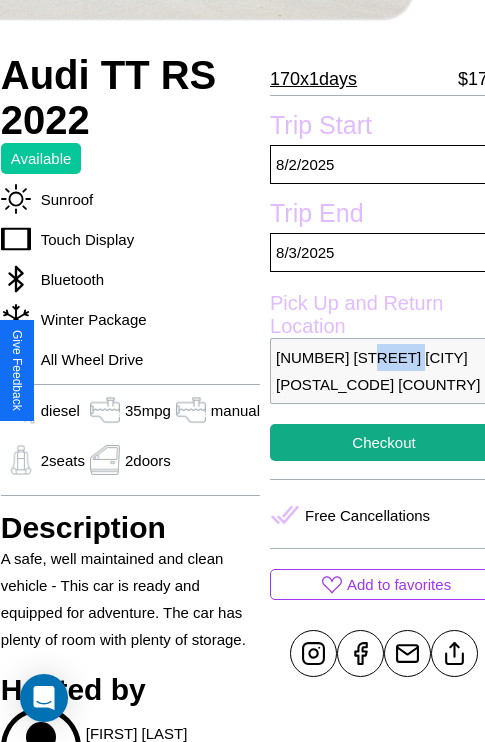 click on "[NUMBER] [STREET]  [CITY]  [POSTAL_CODE] [COUNTRY]" at bounding box center [384, 371] 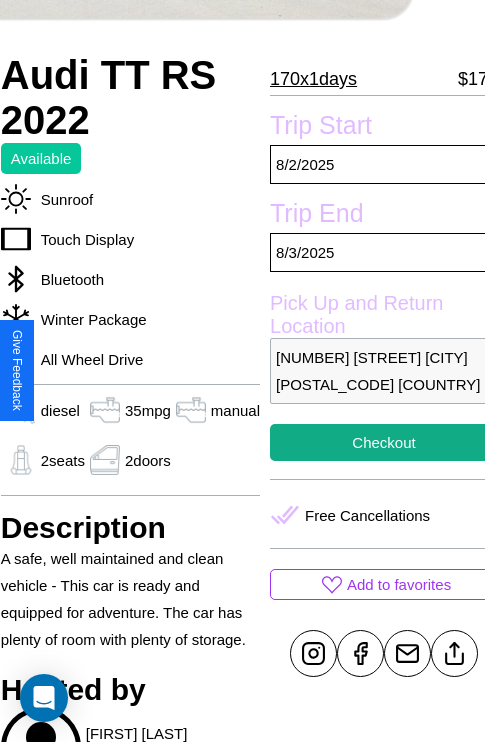 click on "7638 Second Street  London  16069 United Kingdom" at bounding box center (384, 371) 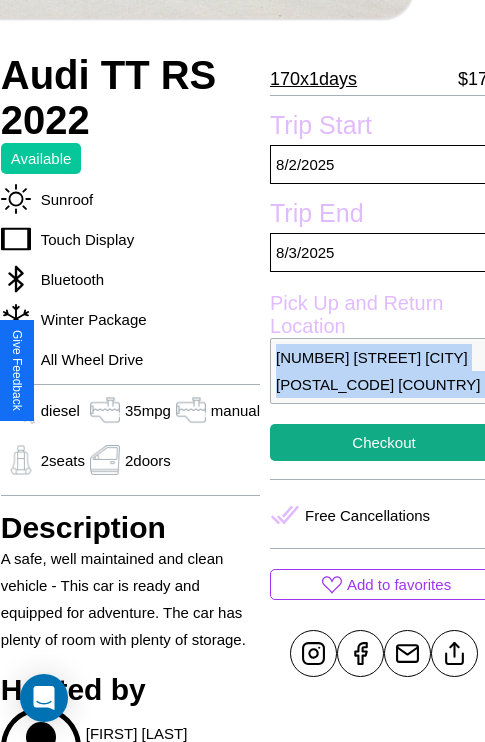 click on "7638 Second Street  London  16069 United Kingdom" at bounding box center (384, 371) 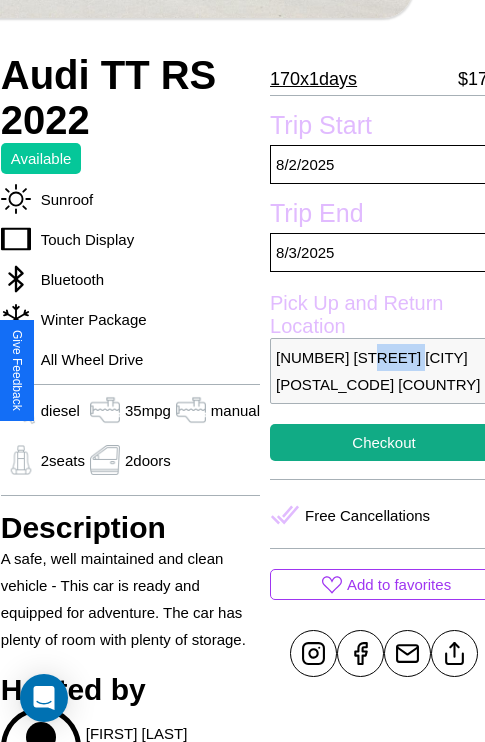 click on "7638 Second Street  London  16069 United Kingdom" at bounding box center [384, 371] 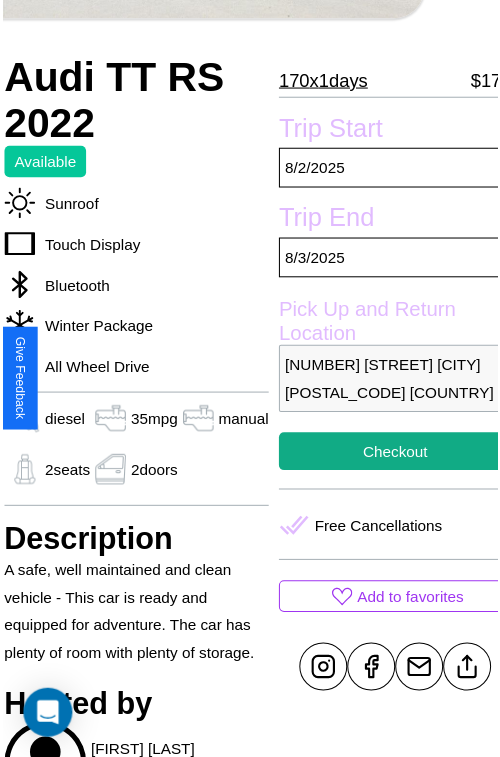 scroll, scrollTop: 180, scrollLeft: 72, axis: both 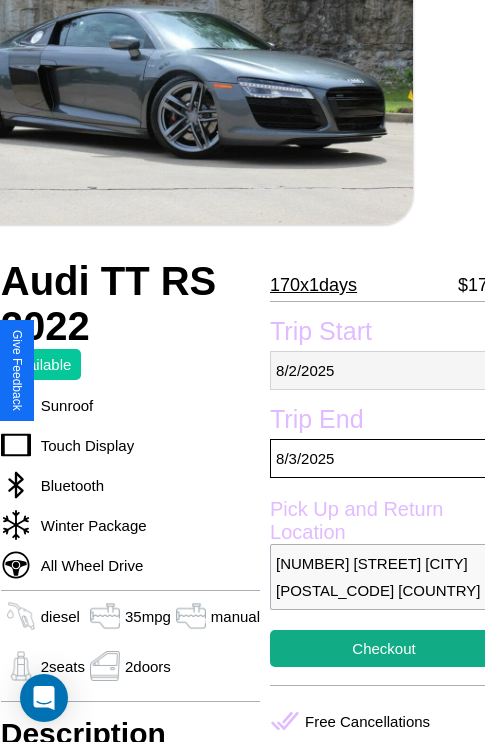 click on "8 / 2 / 2025" at bounding box center [384, 370] 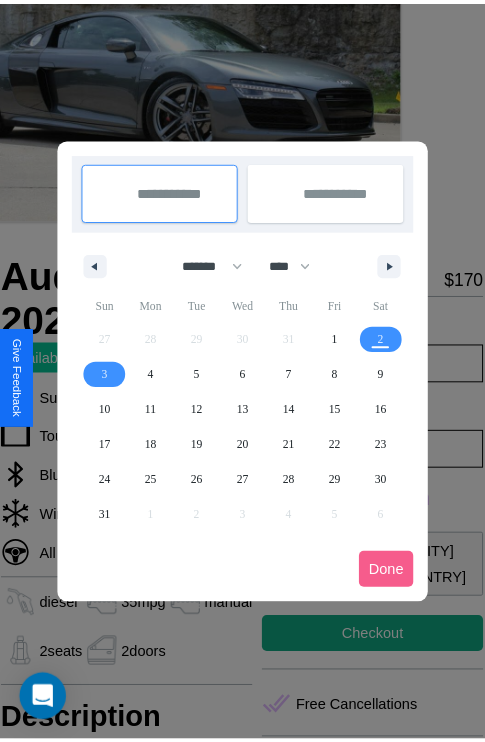 scroll, scrollTop: 0, scrollLeft: 72, axis: horizontal 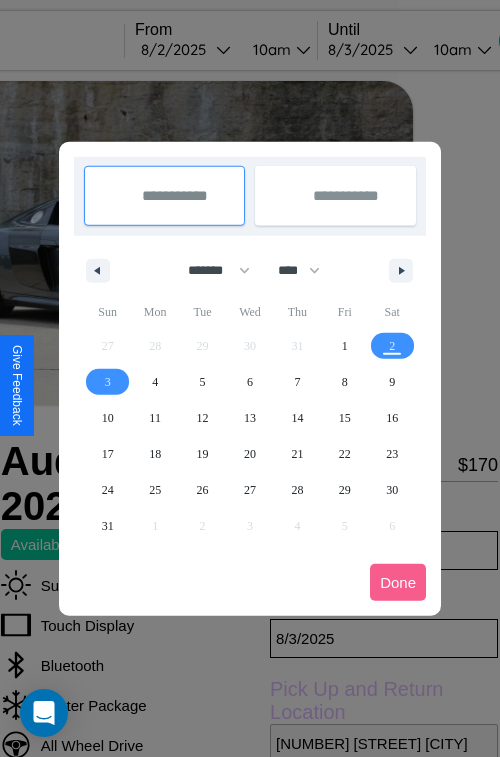 click at bounding box center (250, 378) 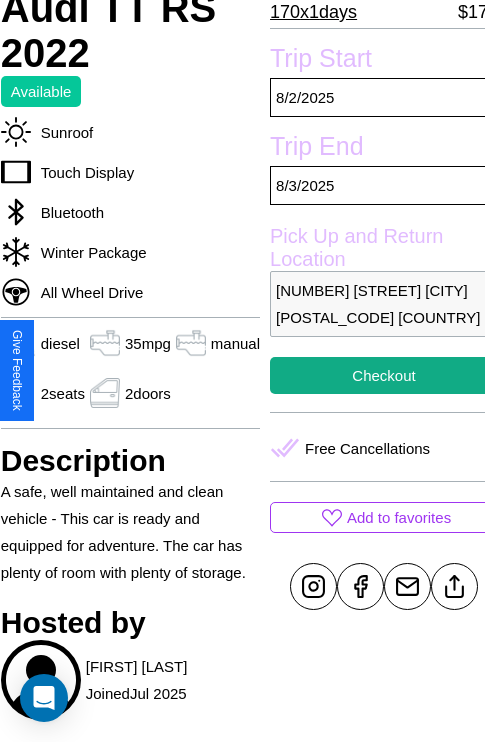 scroll, scrollTop: 458, scrollLeft: 72, axis: both 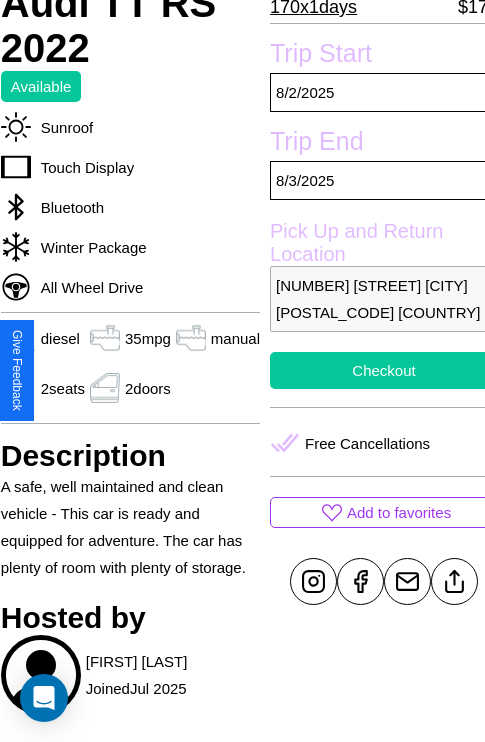 click on "Checkout" at bounding box center [384, 370] 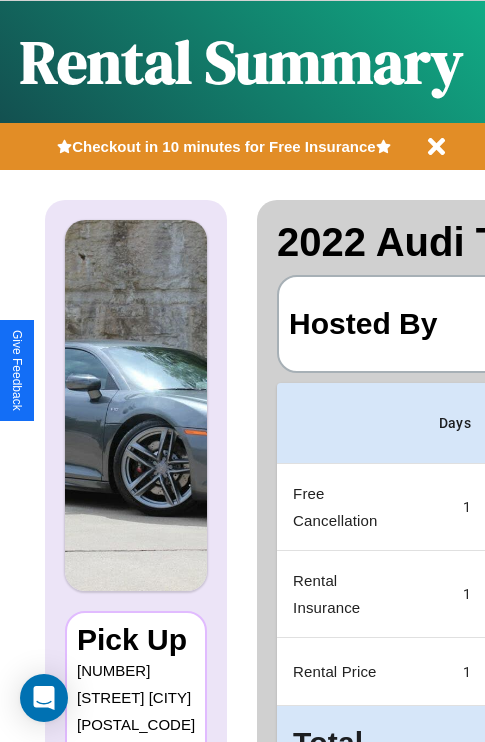 scroll, scrollTop: 0, scrollLeft: 378, axis: horizontal 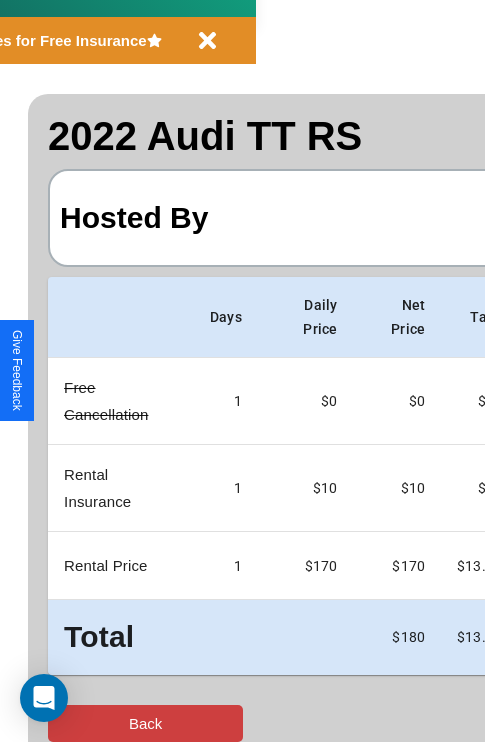 click on "Back" at bounding box center (145, 723) 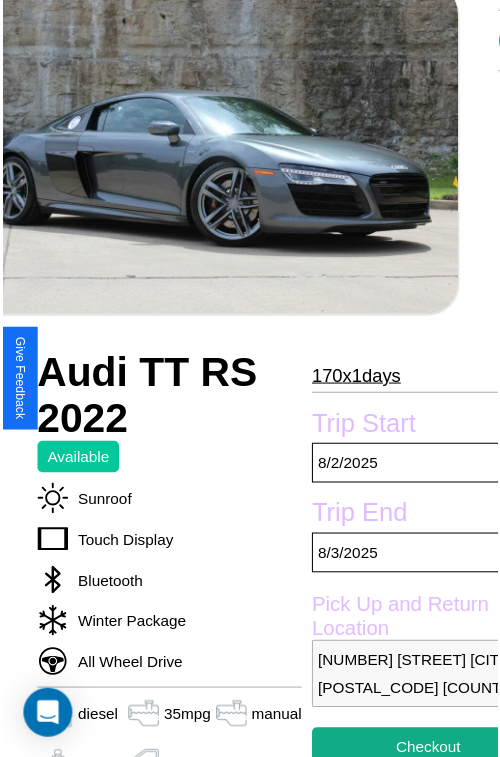 scroll, scrollTop: 180, scrollLeft: 72, axis: both 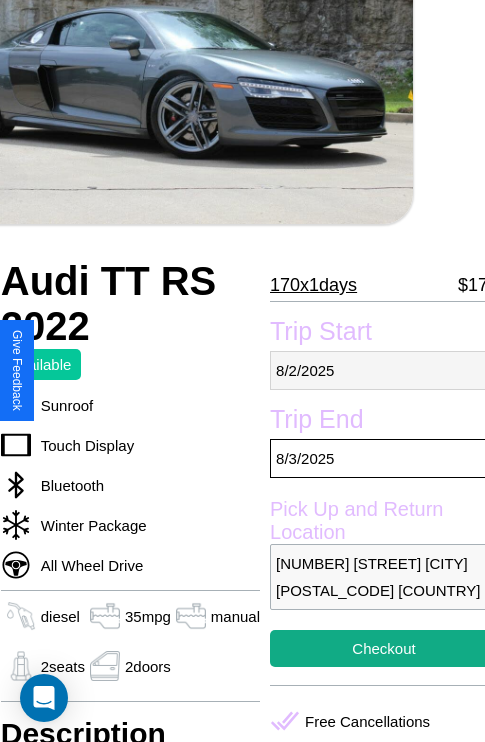 click on "8 / 2 / 2025" at bounding box center [384, 370] 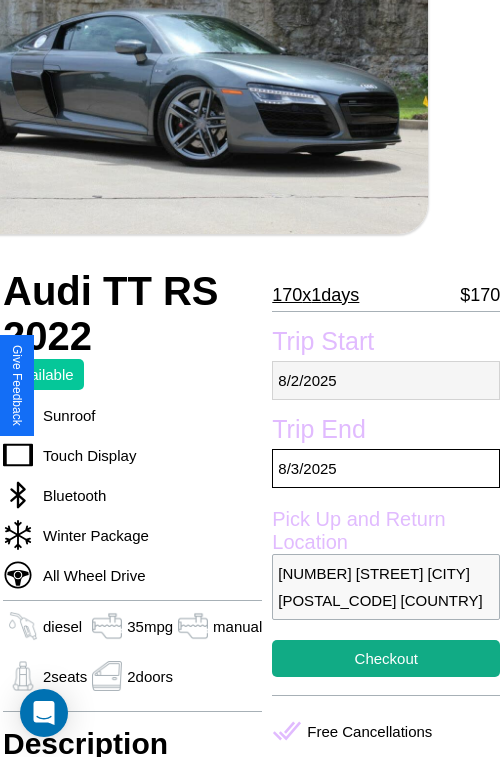 select on "*" 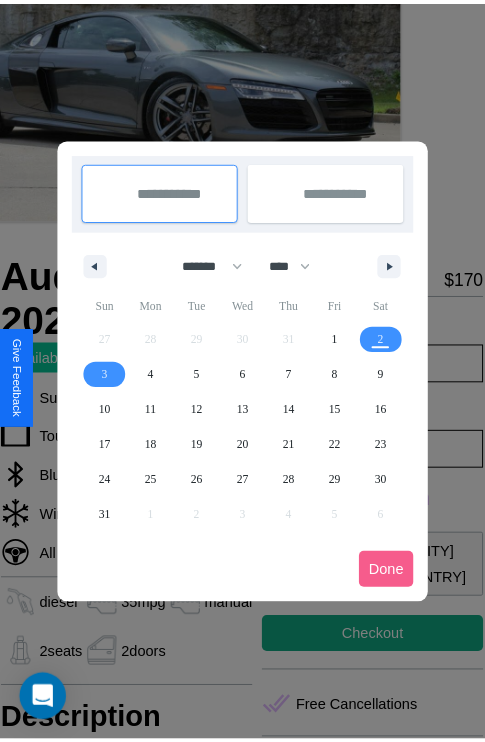 scroll, scrollTop: 0, scrollLeft: 72, axis: horizontal 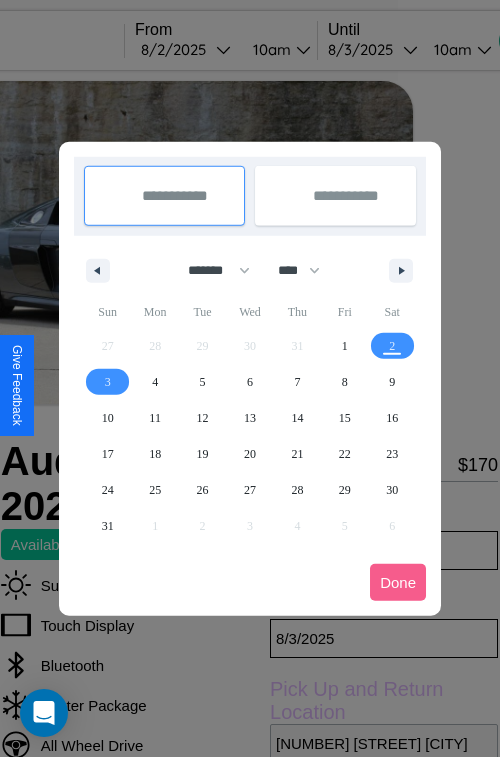 click at bounding box center [250, 378] 